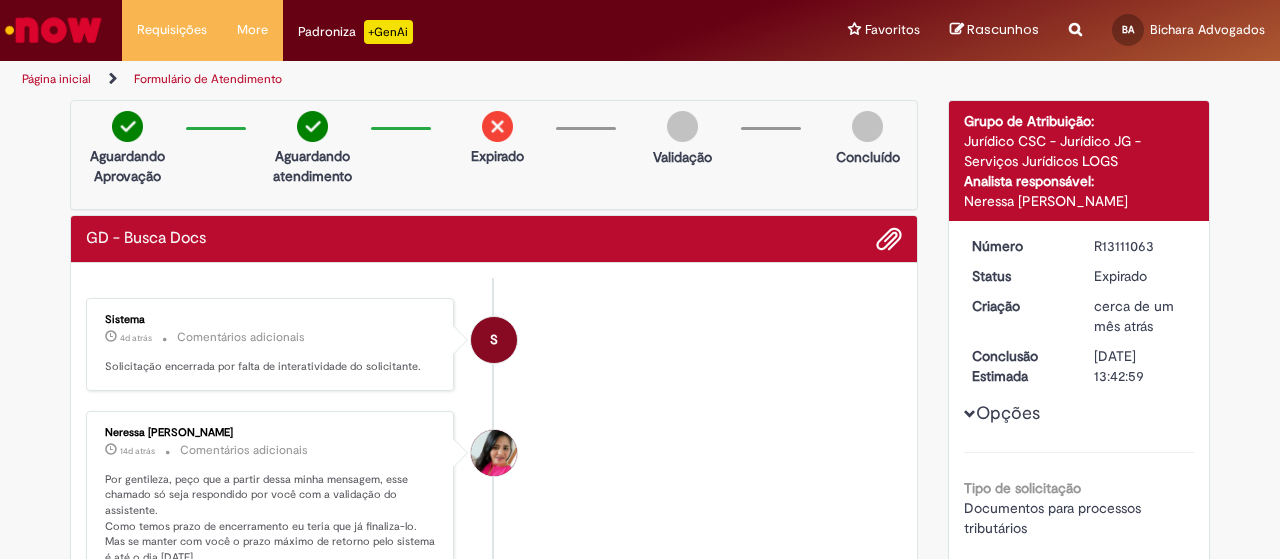 scroll, scrollTop: 0, scrollLeft: 0, axis: both 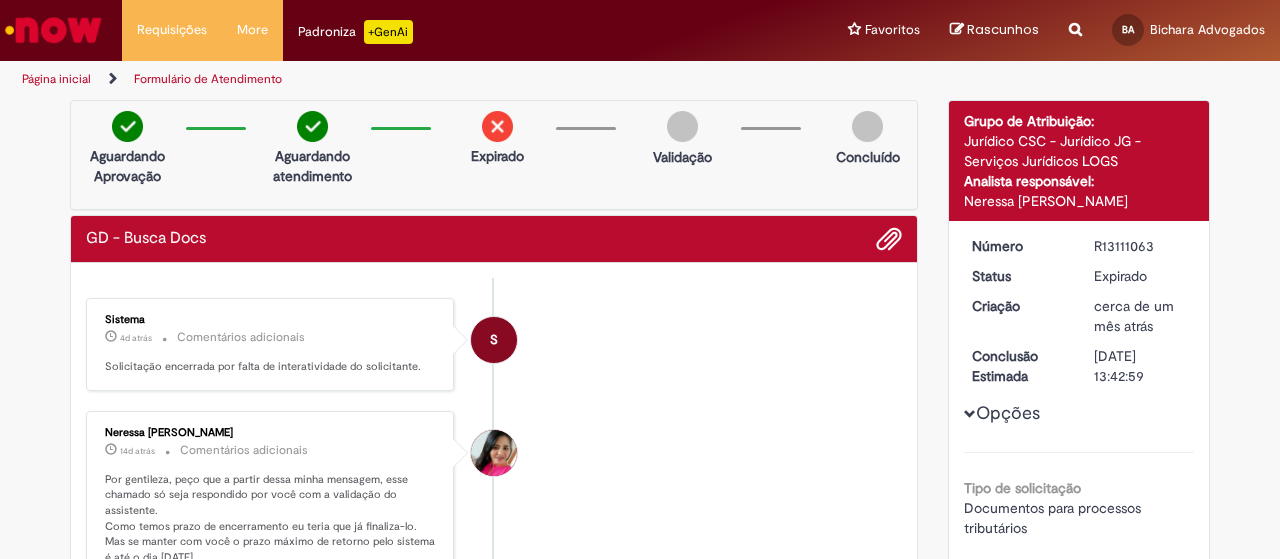 click on "Por gentileza, peço que a partir dessa minha mensagem, esse chamado só seja respondido por você com a validação do assistente.
Como temos prazo de encerramento eu teria que já finaliza-lo. Mas se manter com você o prazo máximo de retorno pelo sistema é até o dia [DATE].
Após essa data o chamado é encerrado automaticamente.
Obrigada pela compreensão!" at bounding box center [271, 542] 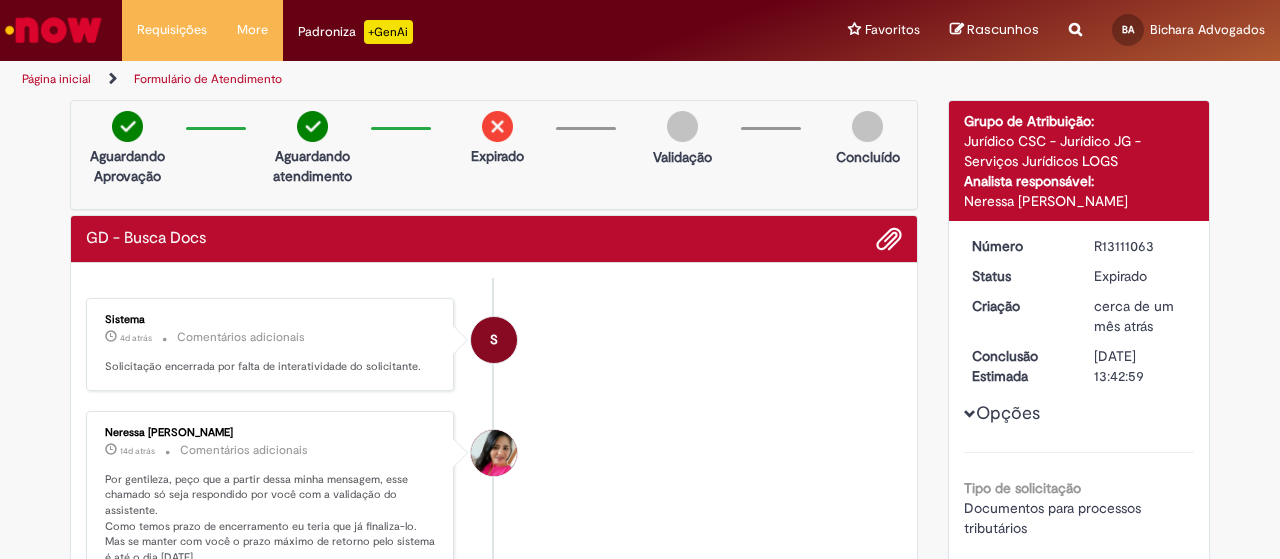 drag, startPoint x: 1086, startPoint y: 249, endPoint x: 1166, endPoint y: 245, distance: 80.09994 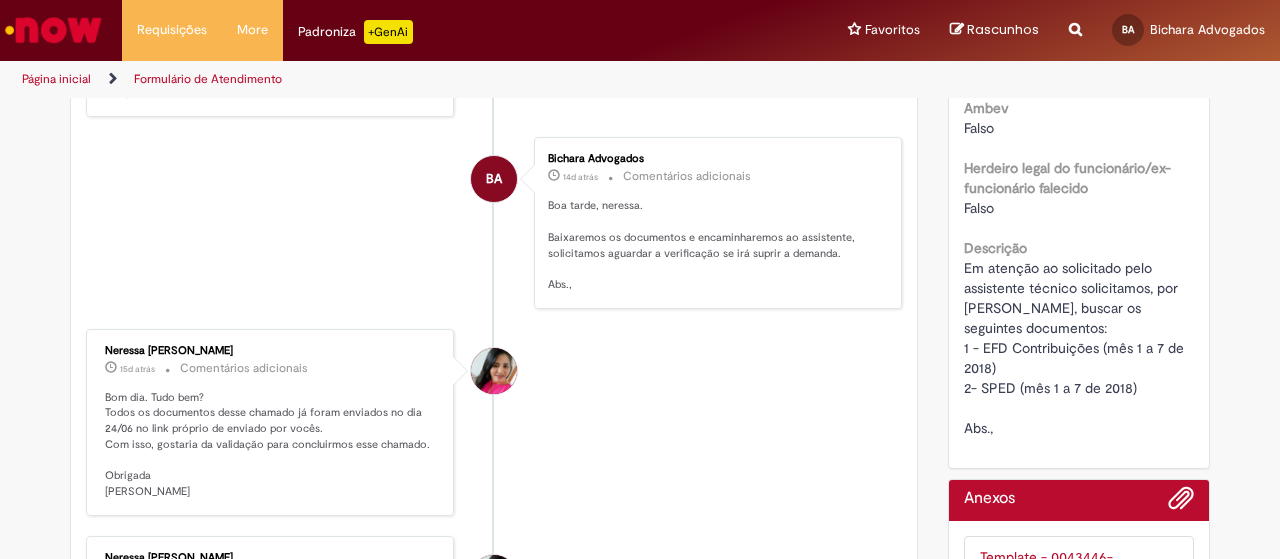scroll, scrollTop: 800, scrollLeft: 0, axis: vertical 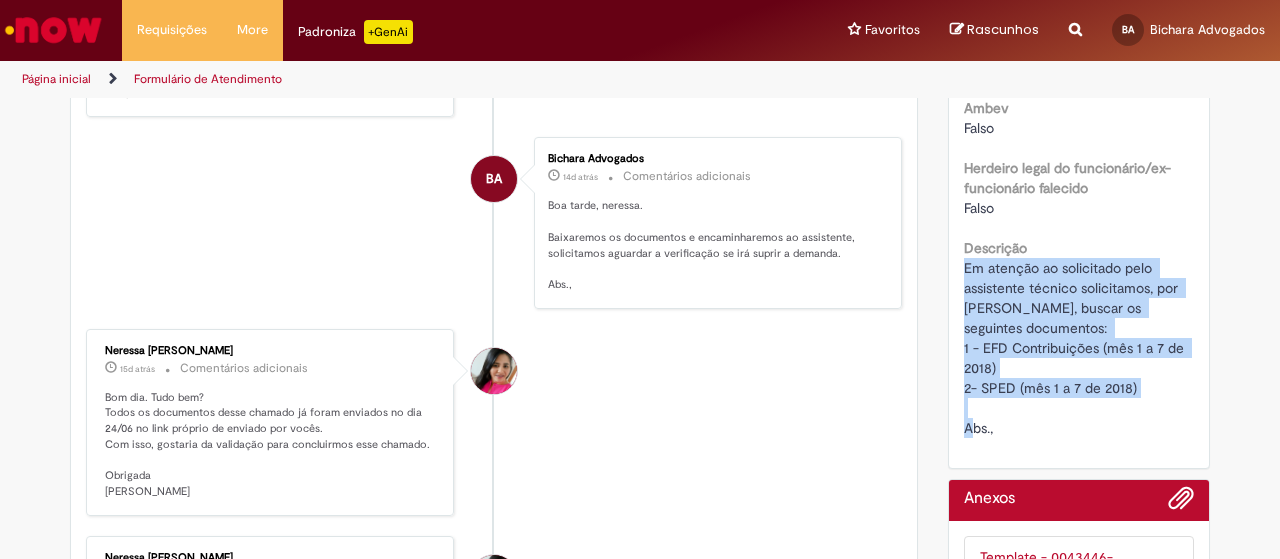 drag, startPoint x: 996, startPoint y: 435, endPoint x: 946, endPoint y: 272, distance: 170.49634 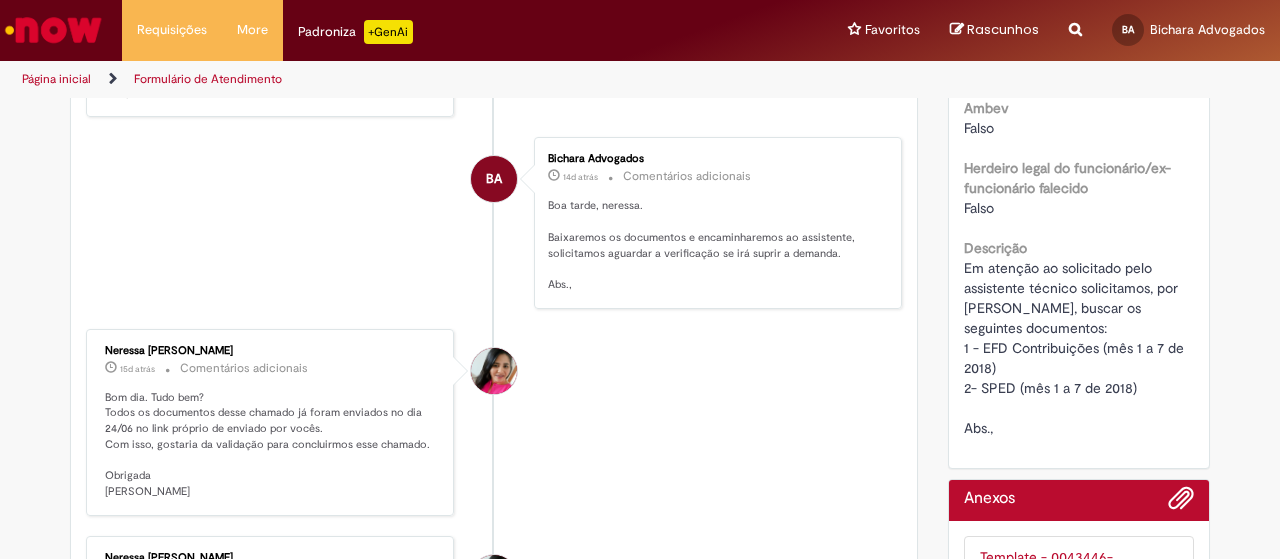 click on "BA
Bichara Advogados
14d atrás 14 dias atrás     Comentários adicionais
Boa tarde, neressa.
Baixaremos os documentos e encaminharemos ao assistente, solicitamos aguardar a verificação se irá suprir a demanda.
Abs.," at bounding box center (494, 222) 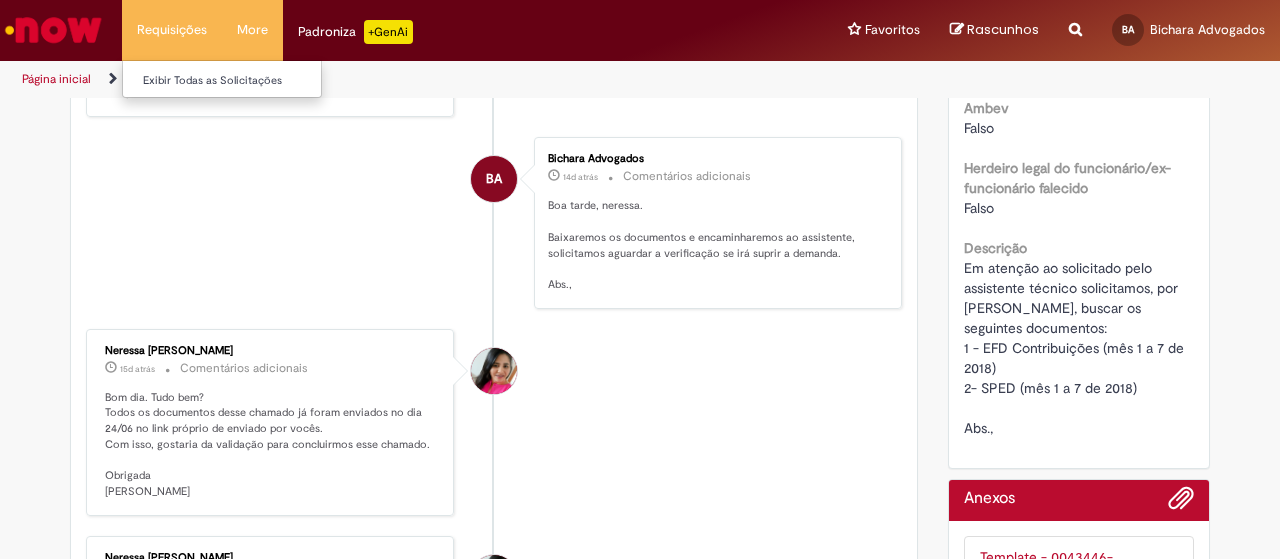 click on "Requisições
Exibir Todas as Solicitações" at bounding box center [172, 30] 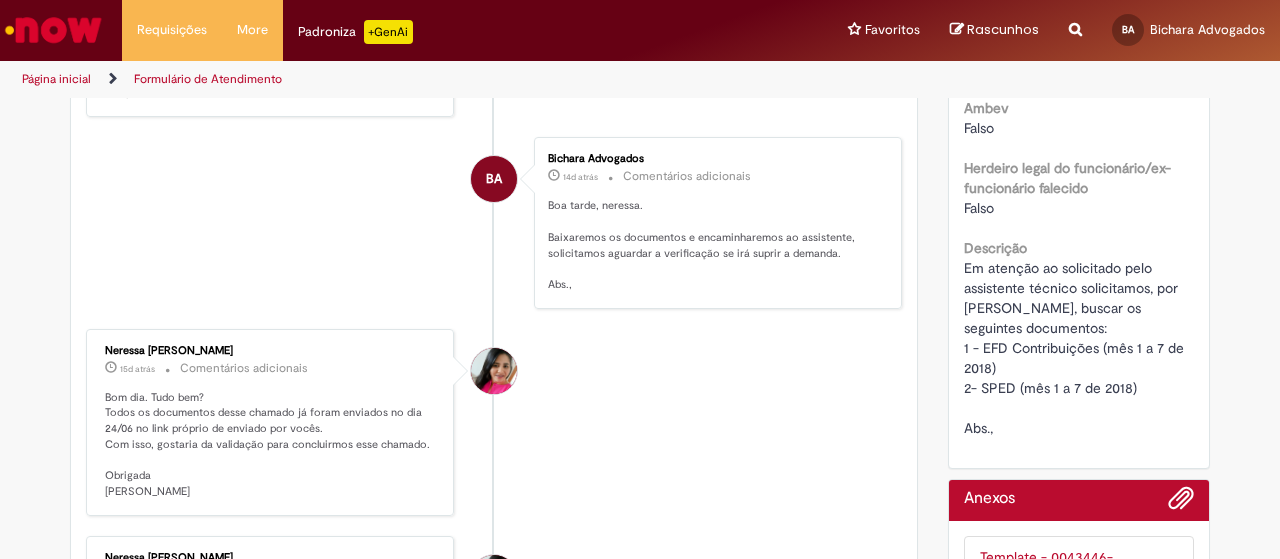 click at bounding box center [53, 30] 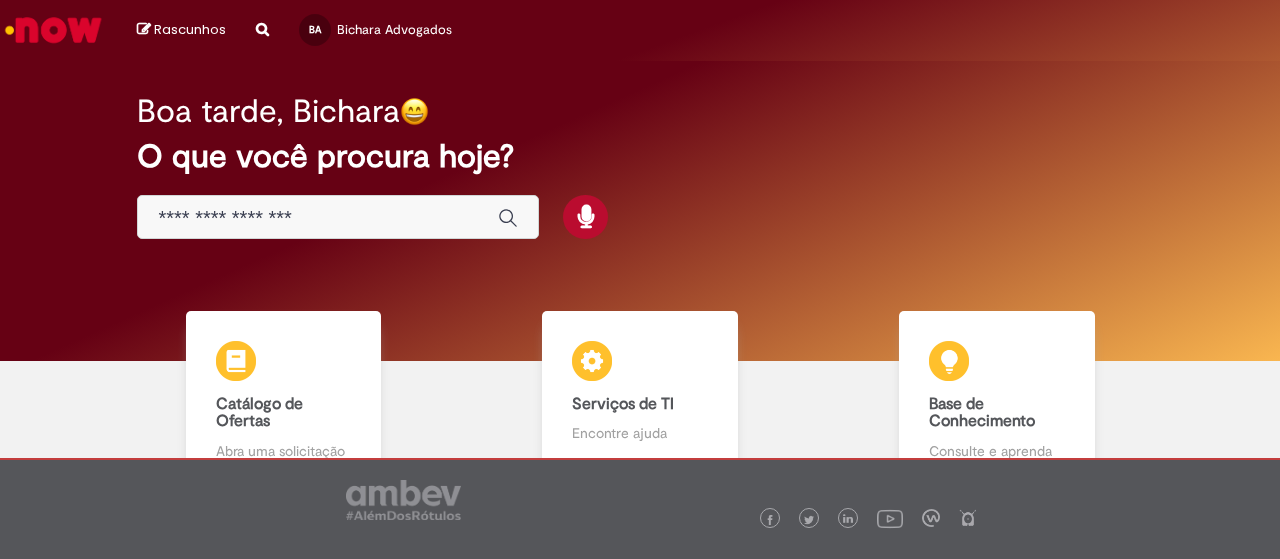 scroll, scrollTop: 0, scrollLeft: 0, axis: both 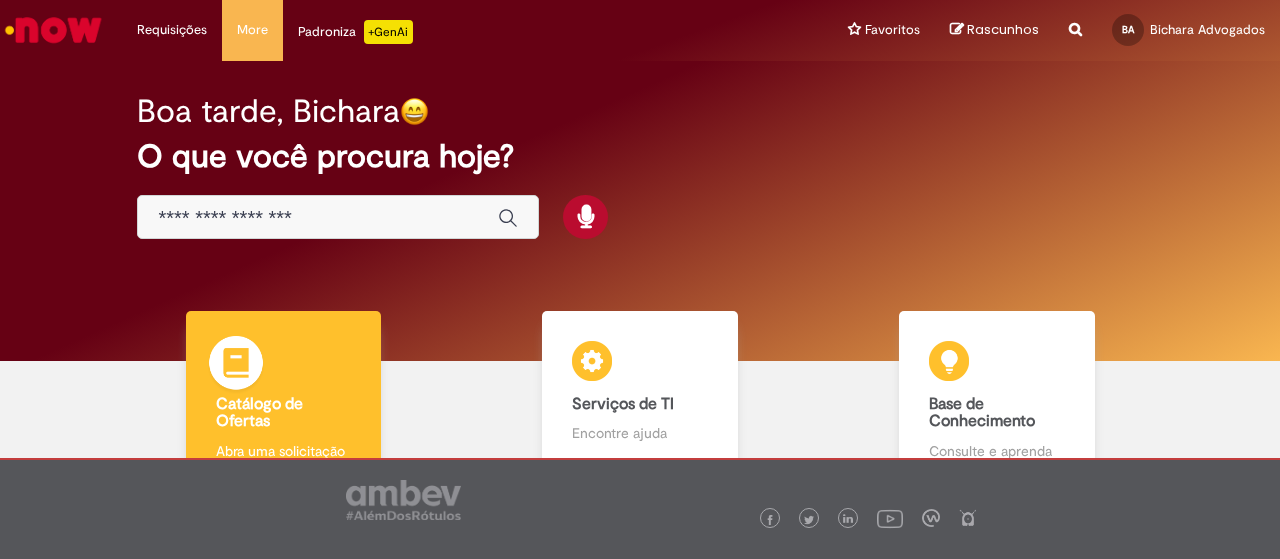 click at bounding box center [236, 366] 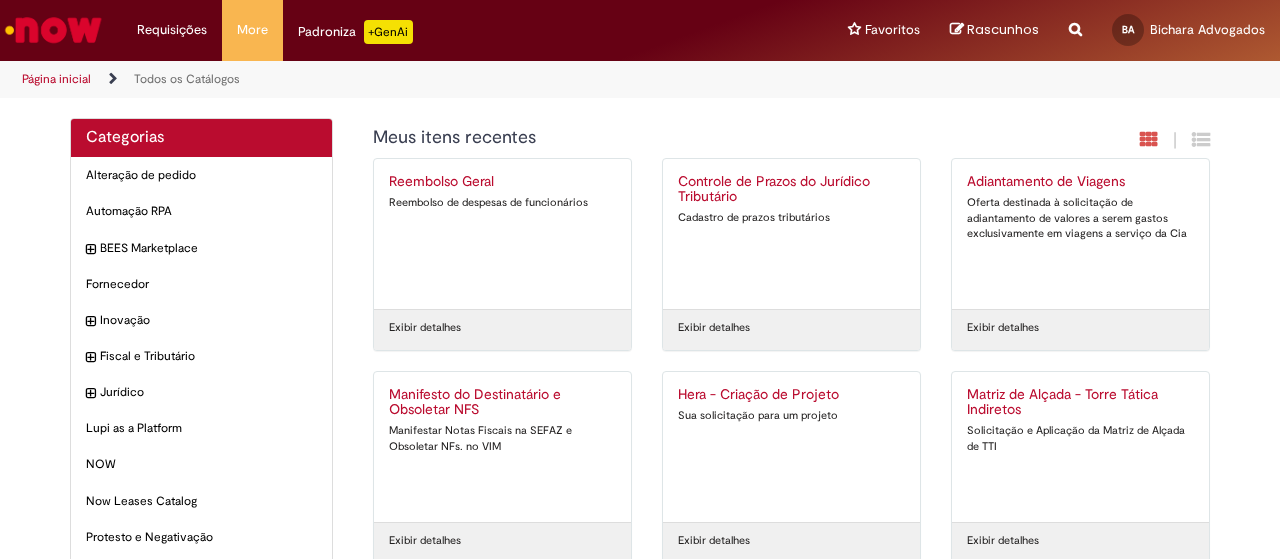 scroll, scrollTop: 235, scrollLeft: 0, axis: vertical 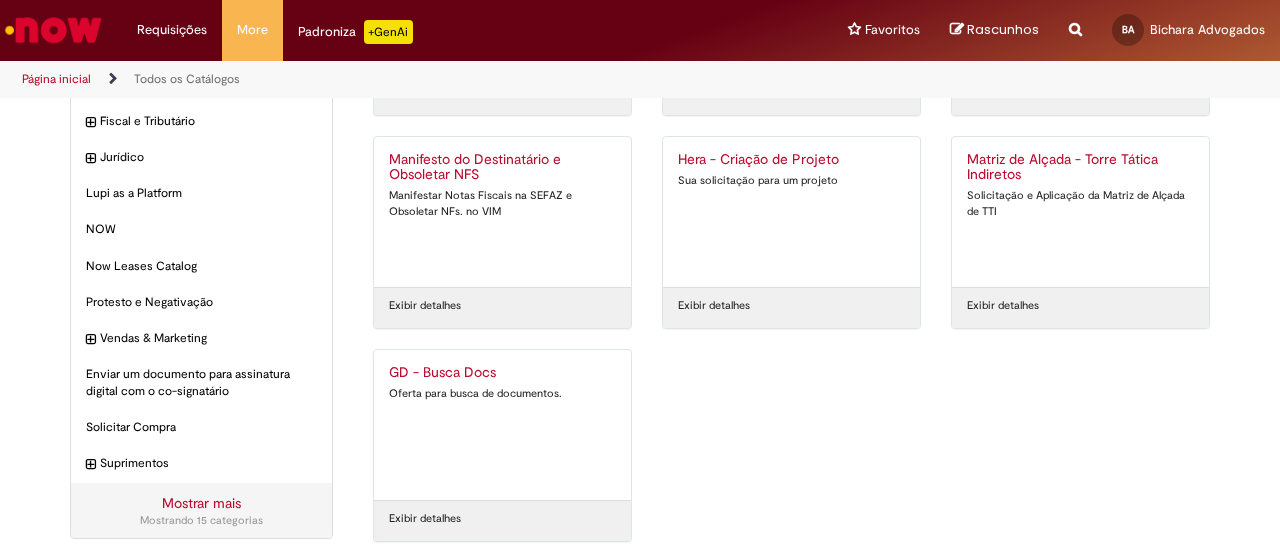 click on "GD - Busca Docs" at bounding box center [502, 373] 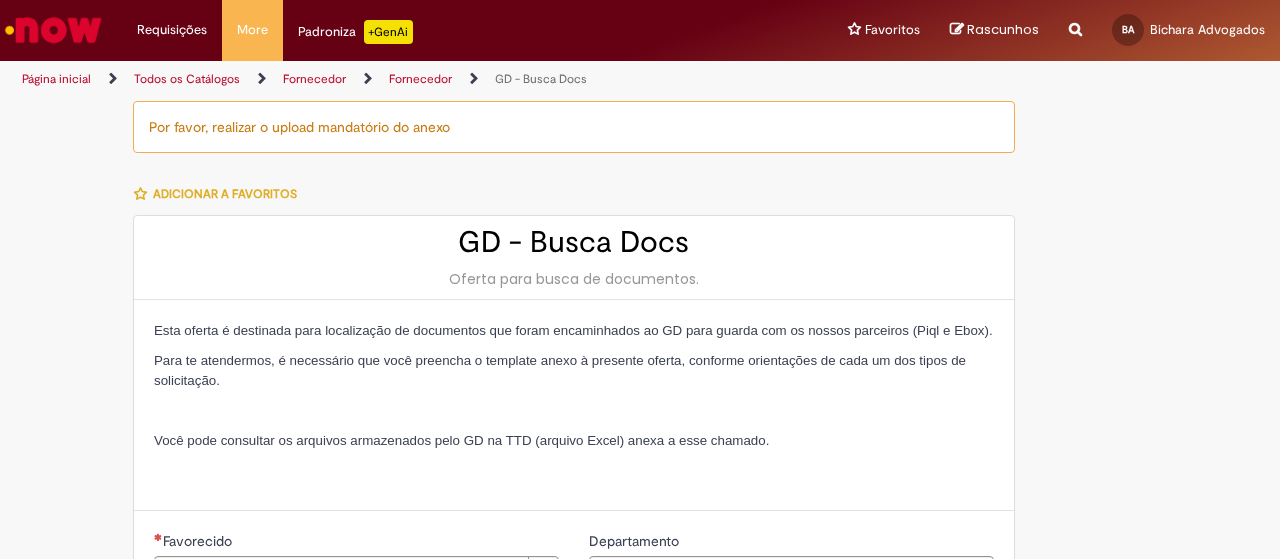 type on "**********" 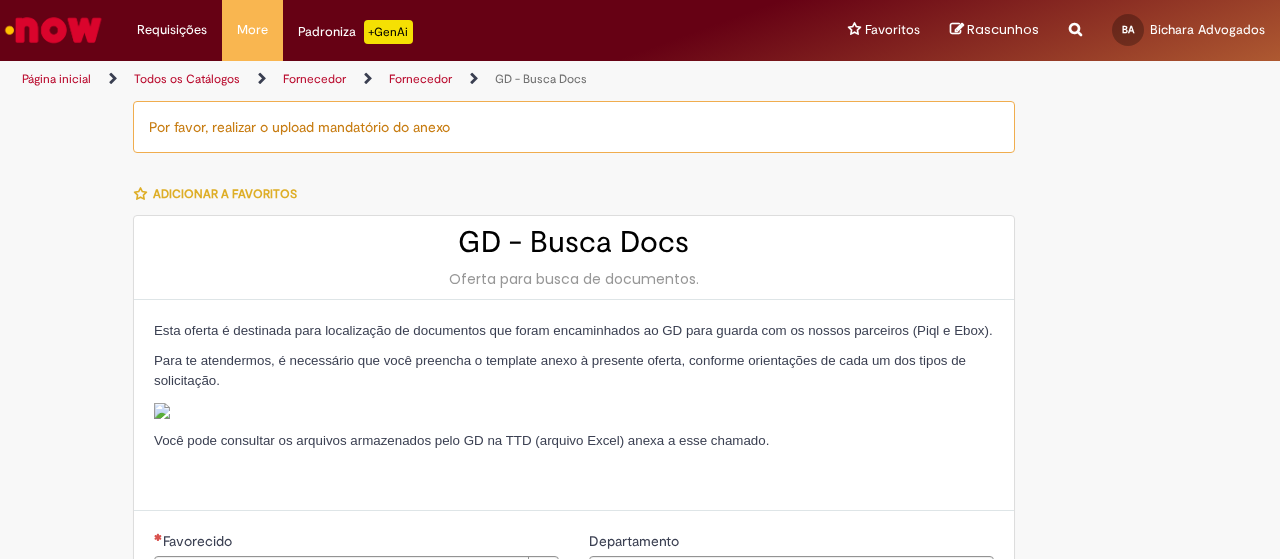 type on "**********" 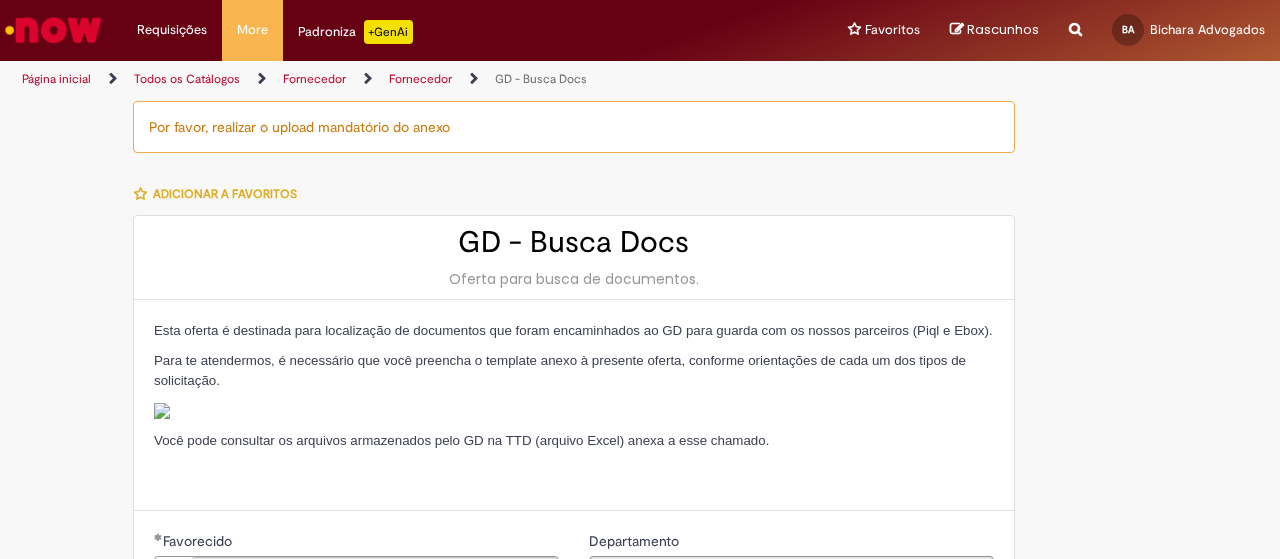 click on "GD - Busca Docs" at bounding box center (574, 242) 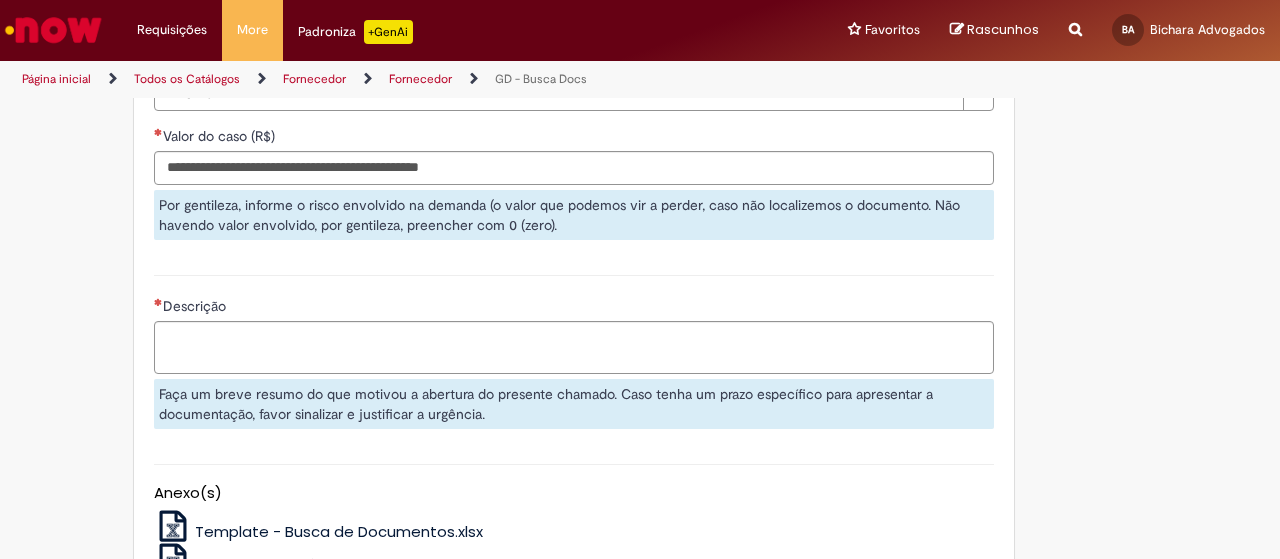 scroll, scrollTop: 900, scrollLeft: 0, axis: vertical 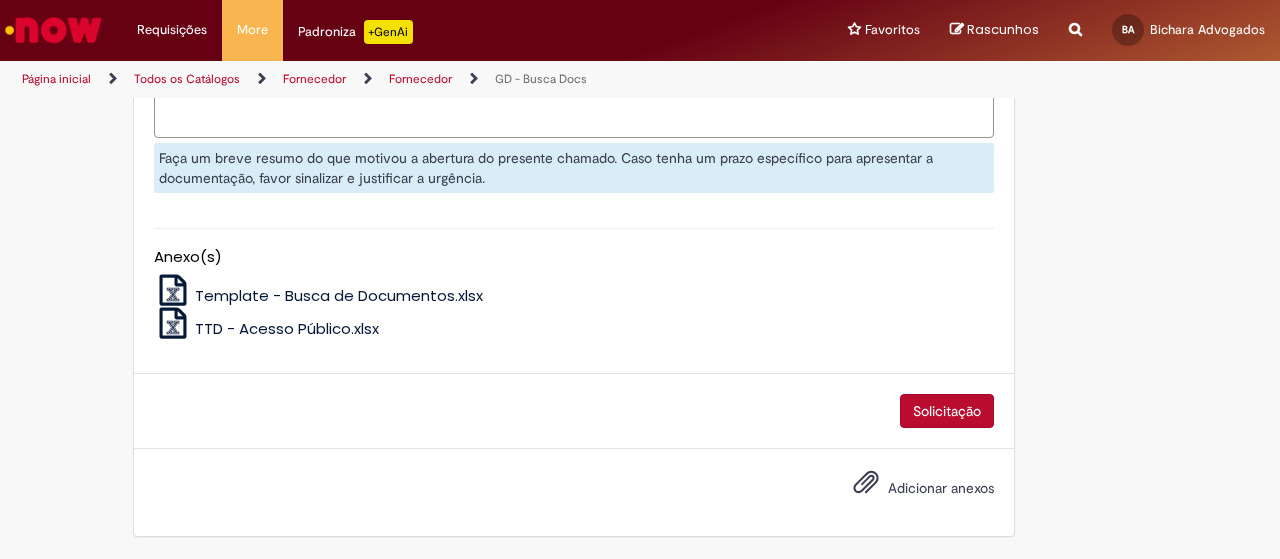 click on "Valor do caso (R$)" at bounding box center (574, -68) 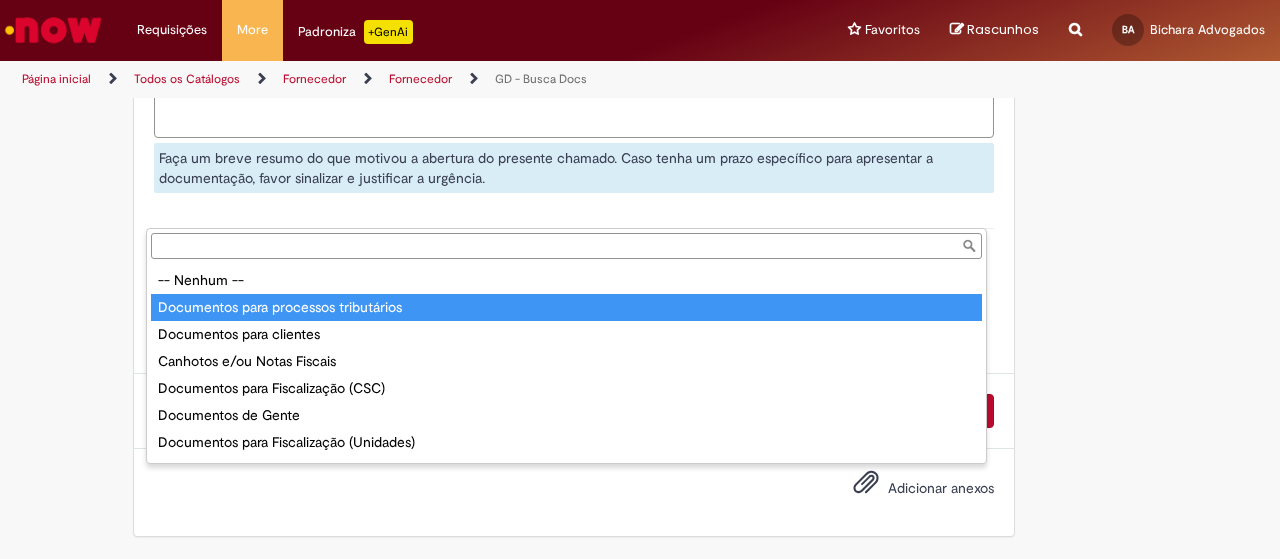 type on "**********" 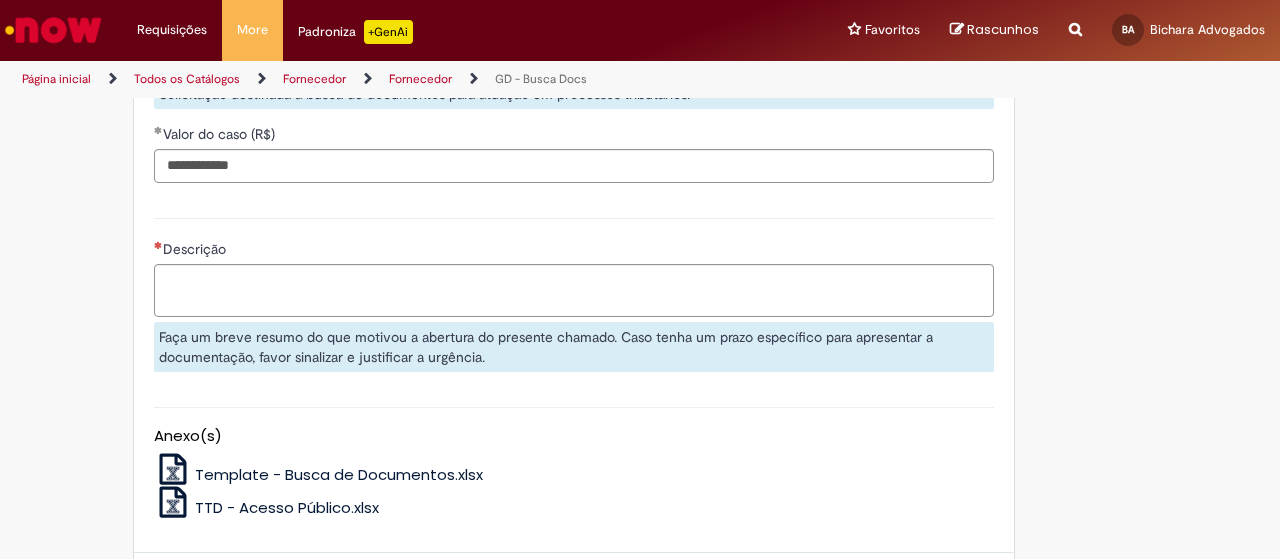 scroll, scrollTop: 900, scrollLeft: 0, axis: vertical 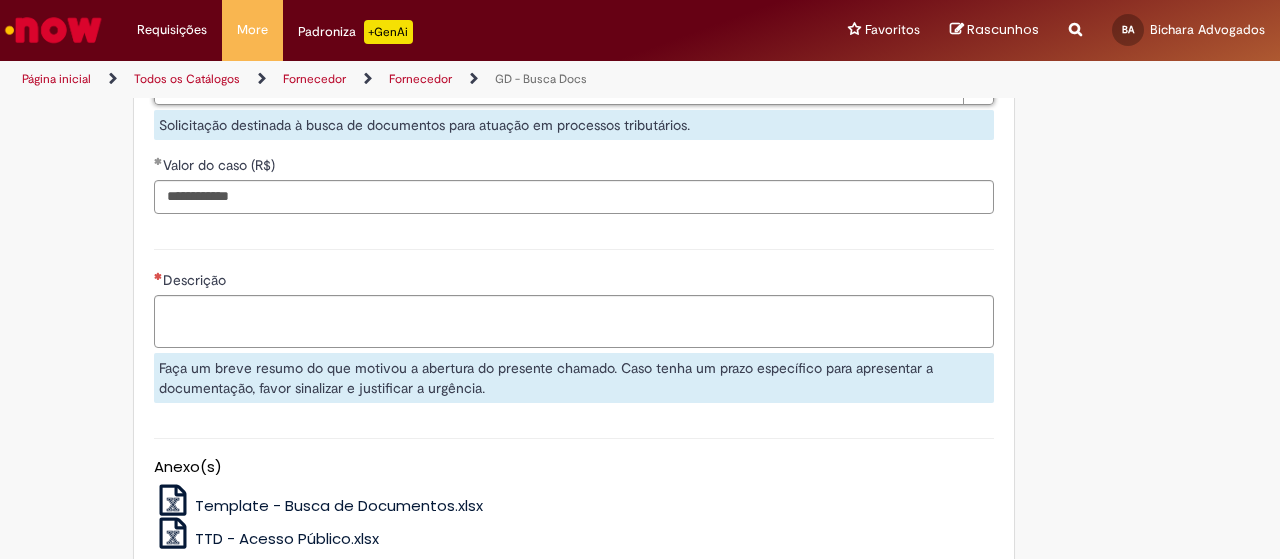 click on "Telefone de Contato" at bounding box center [791, -253] 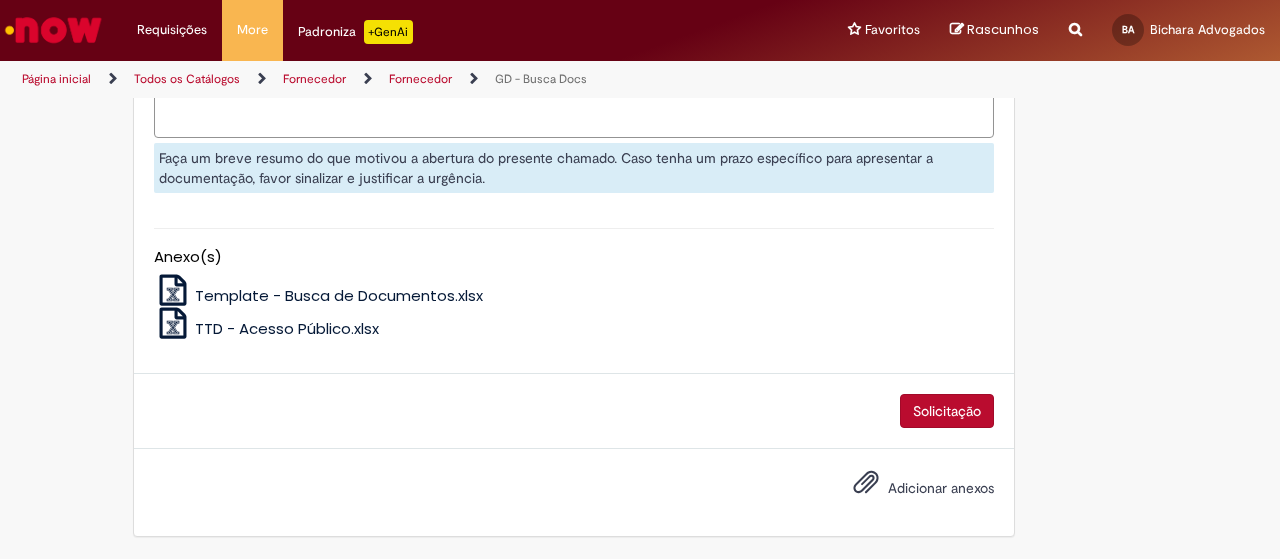 scroll, scrollTop: 1400, scrollLeft: 0, axis: vertical 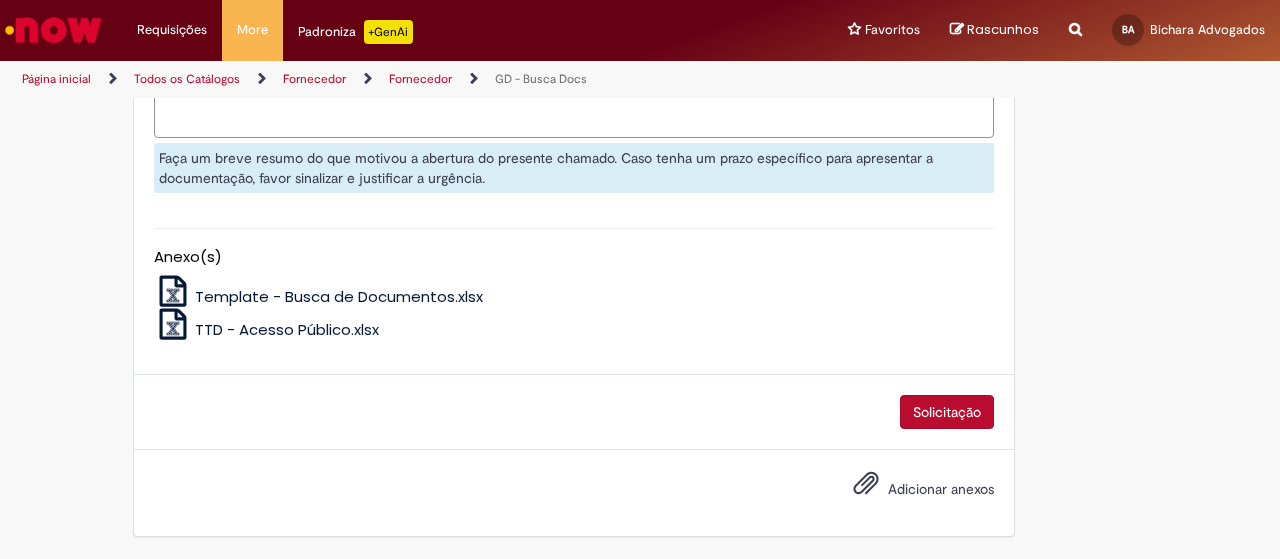 type on "**********" 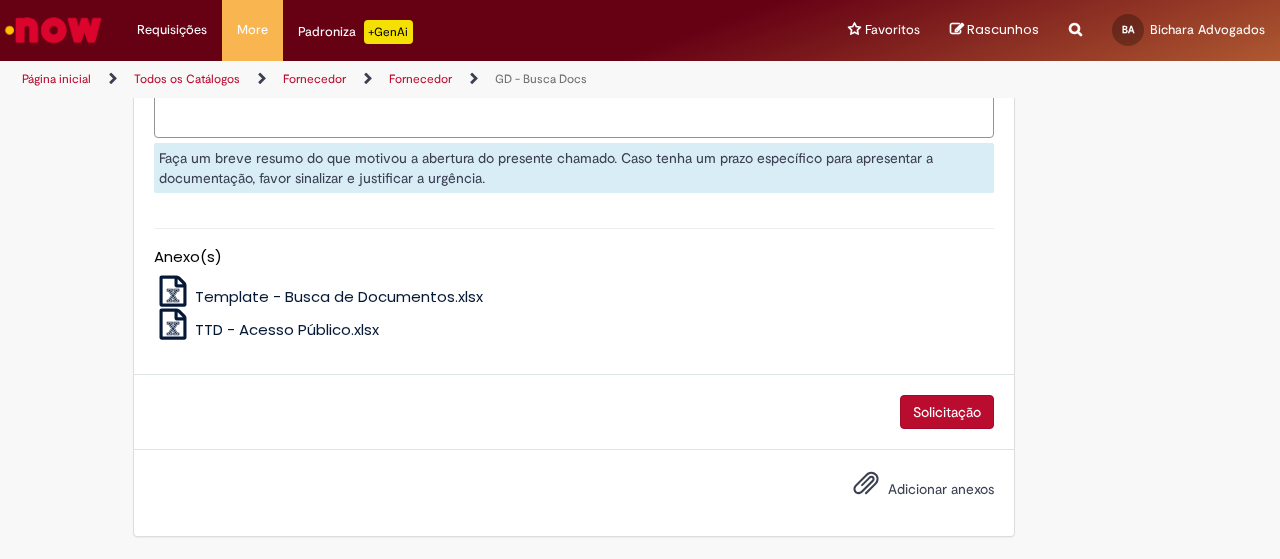 click on "Descrição" at bounding box center (574, 111) 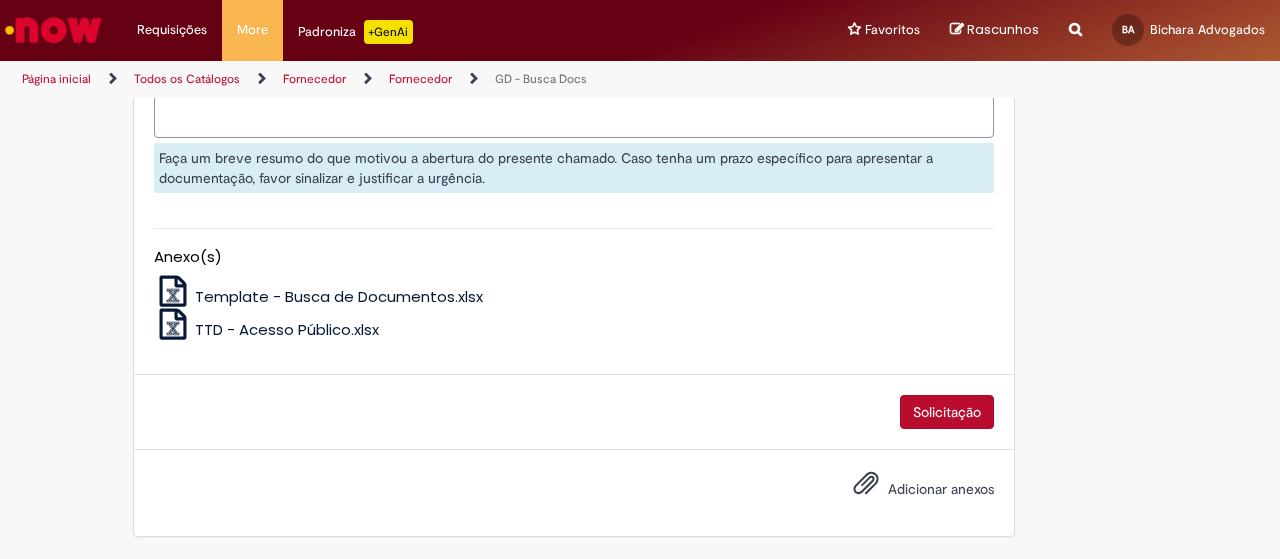 paste on "*********" 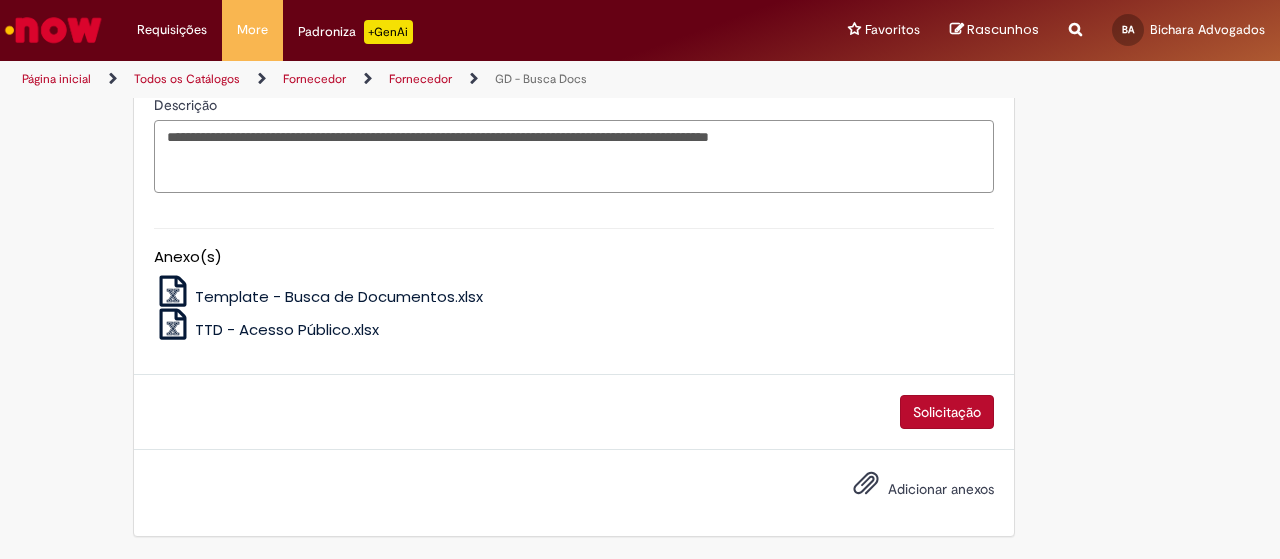 paste on "**********" 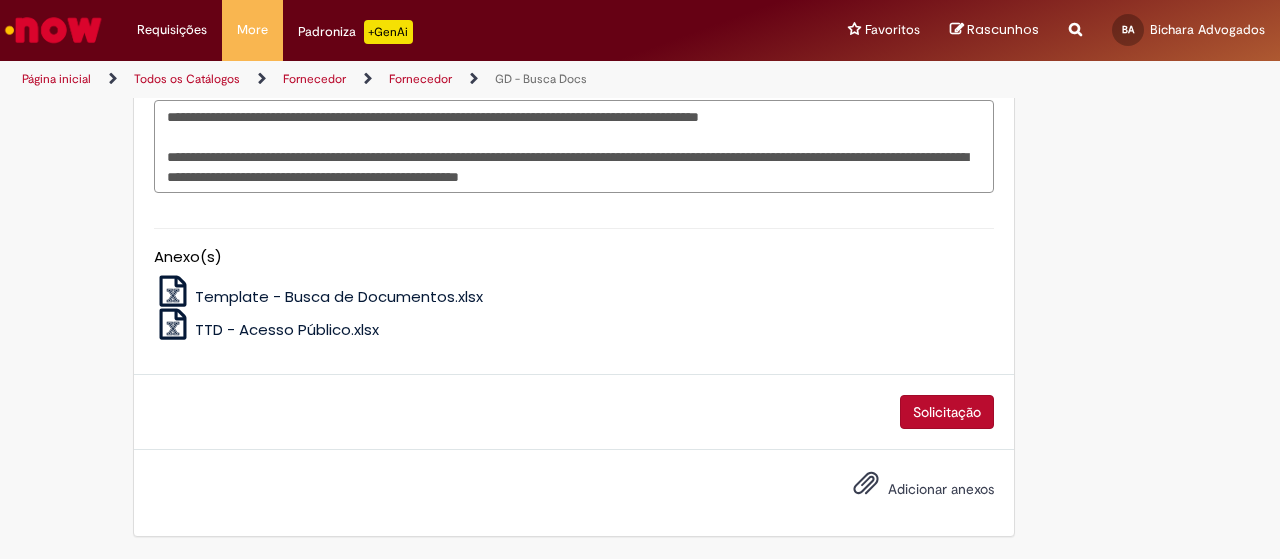 click on "**********" at bounding box center (574, 146) 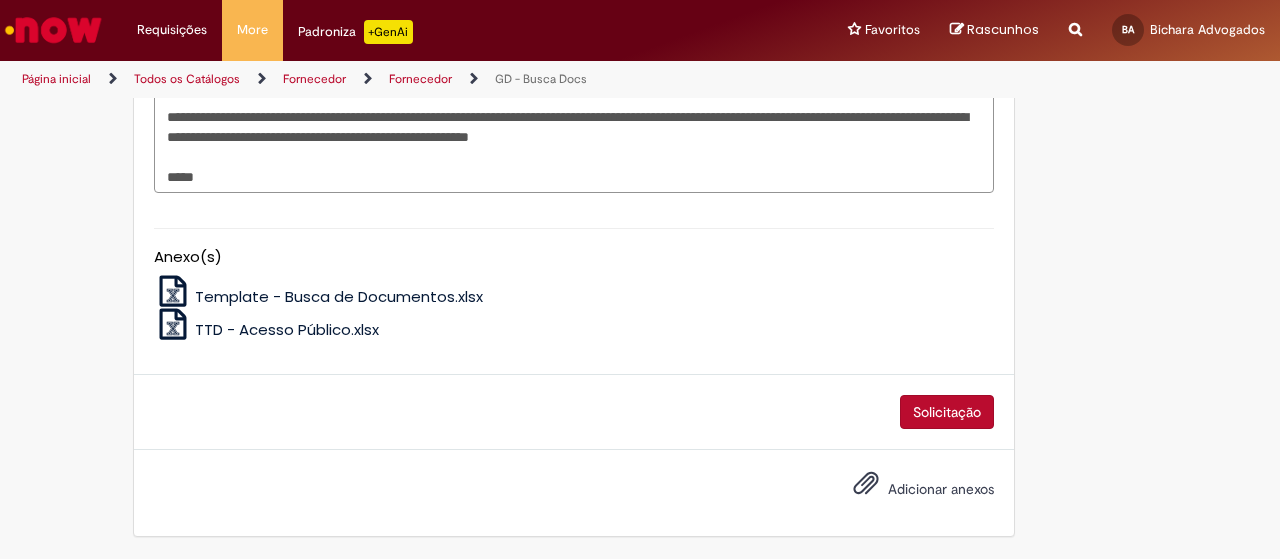 scroll, scrollTop: 1542, scrollLeft: 0, axis: vertical 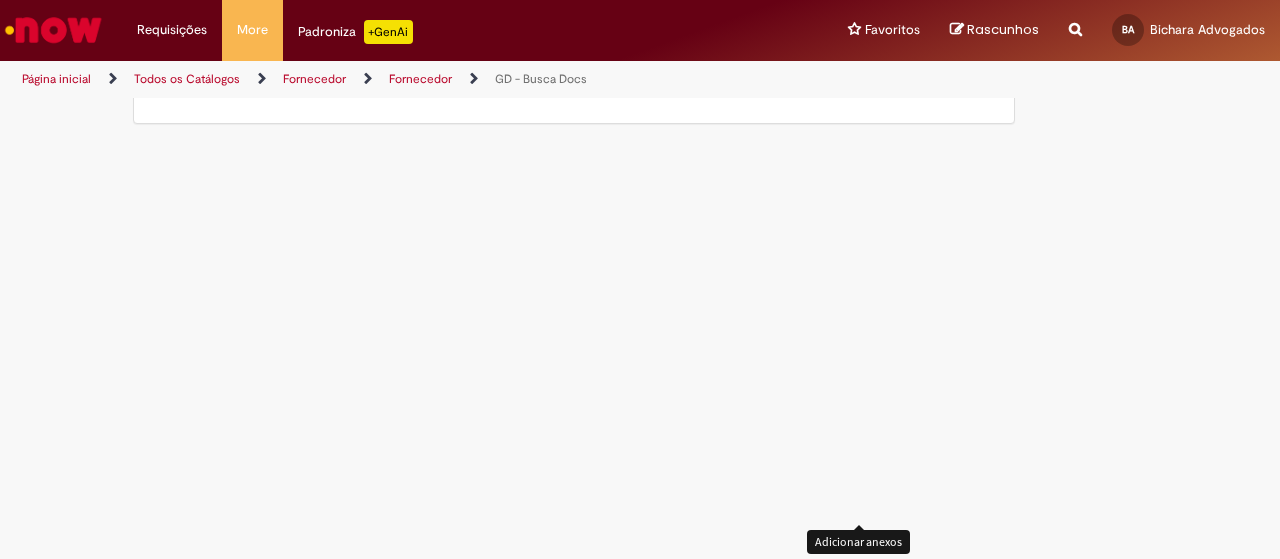 type on "**********" 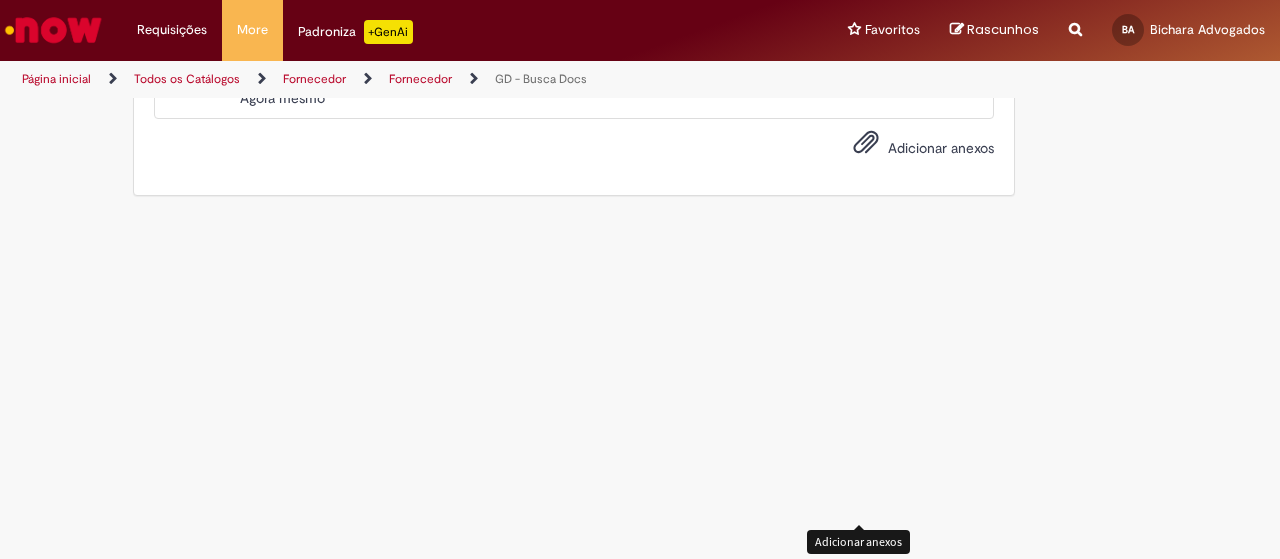 scroll, scrollTop: 1613, scrollLeft: 0, axis: vertical 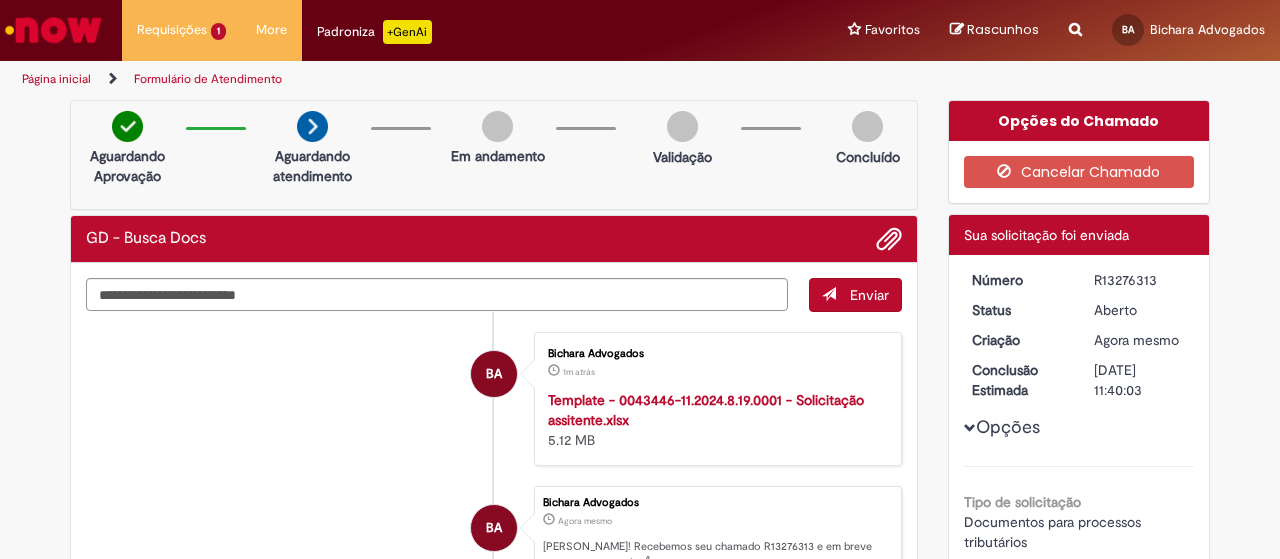 click on "BA
Bichara Advogados
1m atrás 1m atrás
Template - 0043446-11.2024.8.19.0001 - Solicitação assitente.xlsx  5.12 MB" at bounding box center (494, 399) 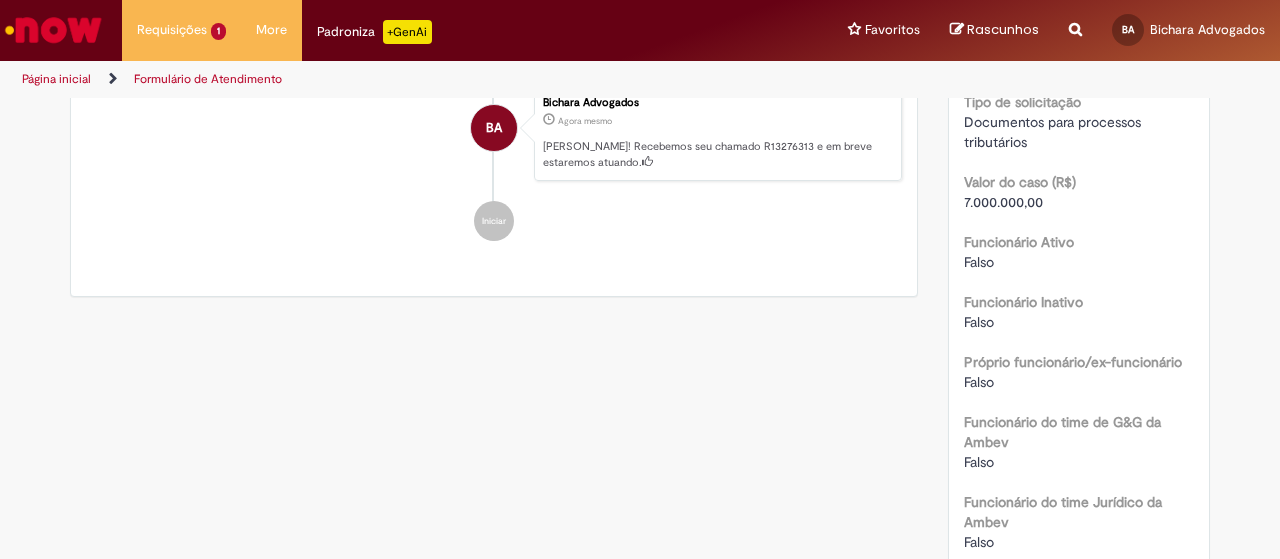 scroll, scrollTop: 100, scrollLeft: 0, axis: vertical 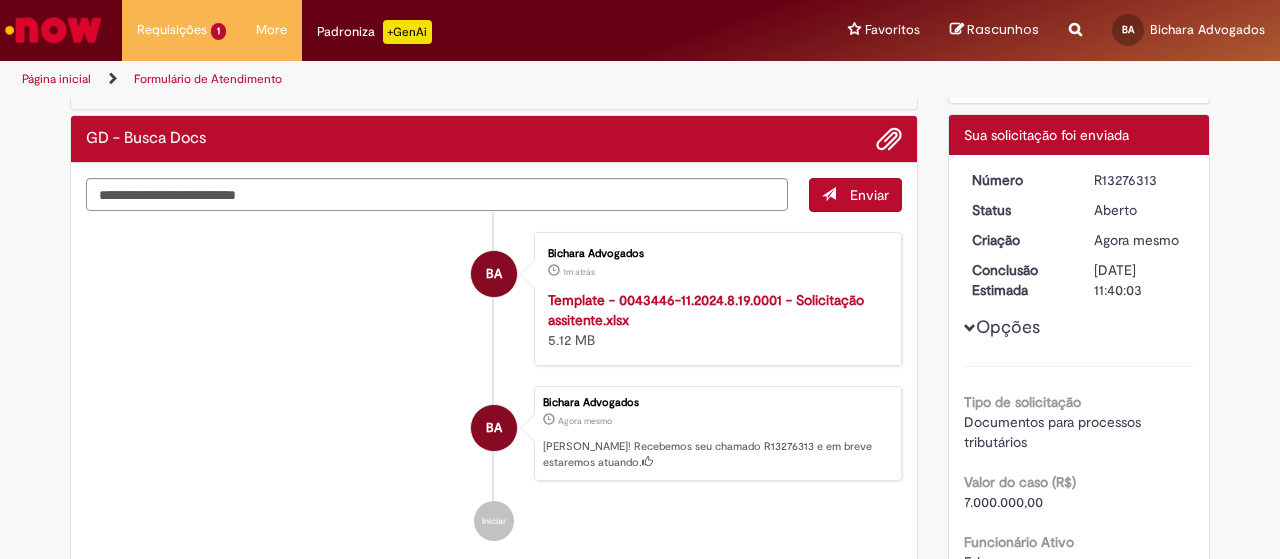 drag, startPoint x: 1147, startPoint y: 177, endPoint x: 1080, endPoint y: 176, distance: 67.00746 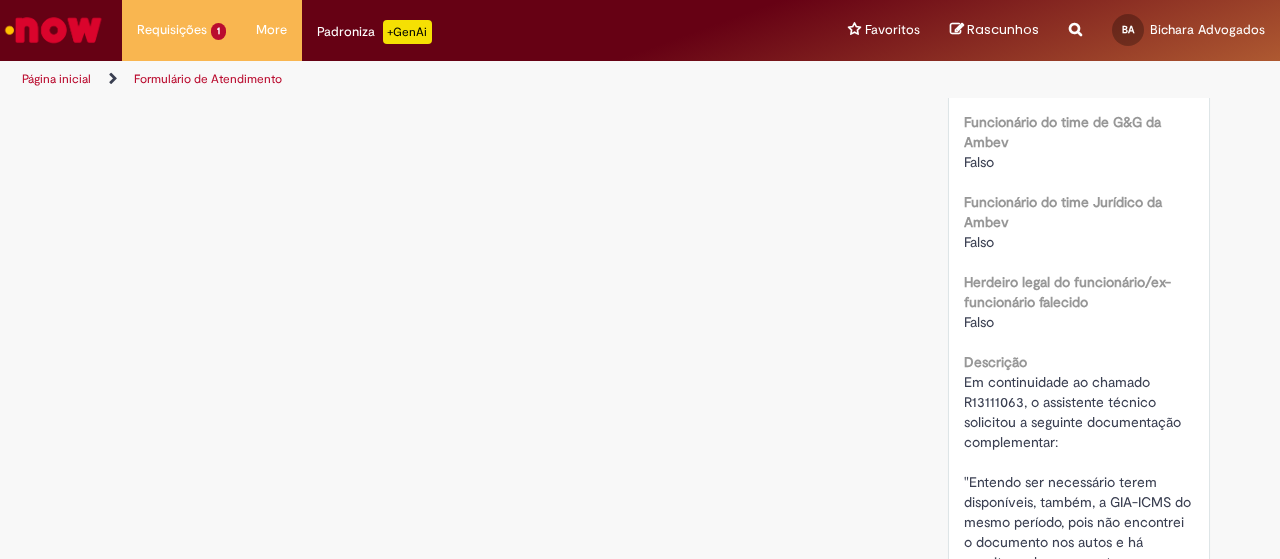 scroll, scrollTop: 800, scrollLeft: 0, axis: vertical 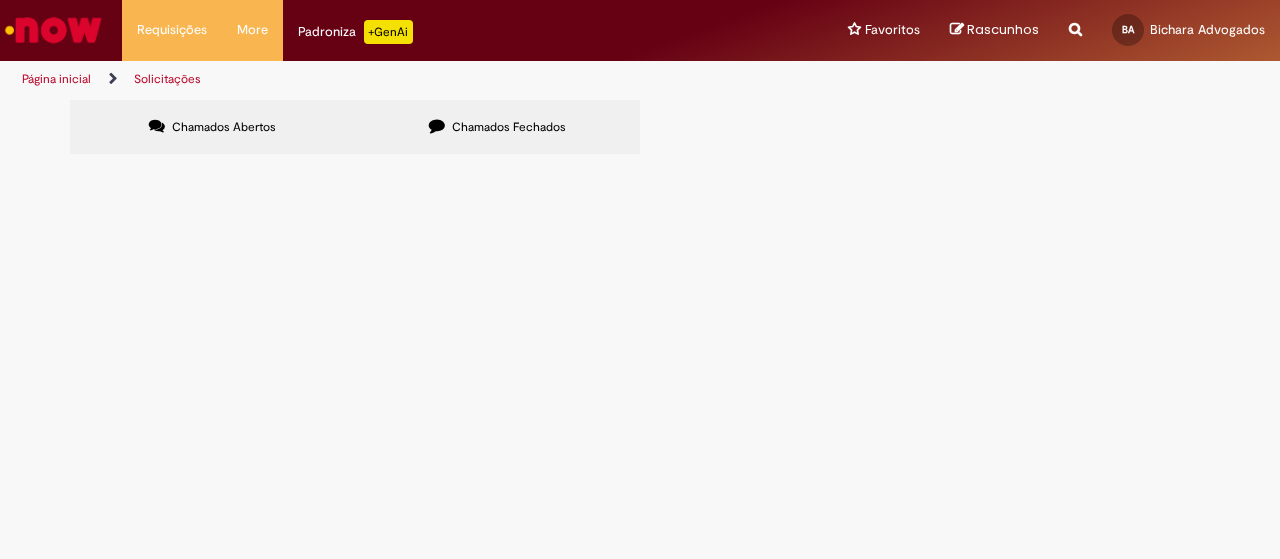 click on "Chamados Abertos     Chamados Fechados
Itens solicitados
Exportar como PDF Exportar como Excel Exportar como CSV
Itens solicitados
Não há registros em Item solicitado  usando este filtro
Itens solicitados
Exportar como PDF Exportar como Excel Exportar como CSV
Solicitações
Carregamento de dados..." at bounding box center [640, 100] 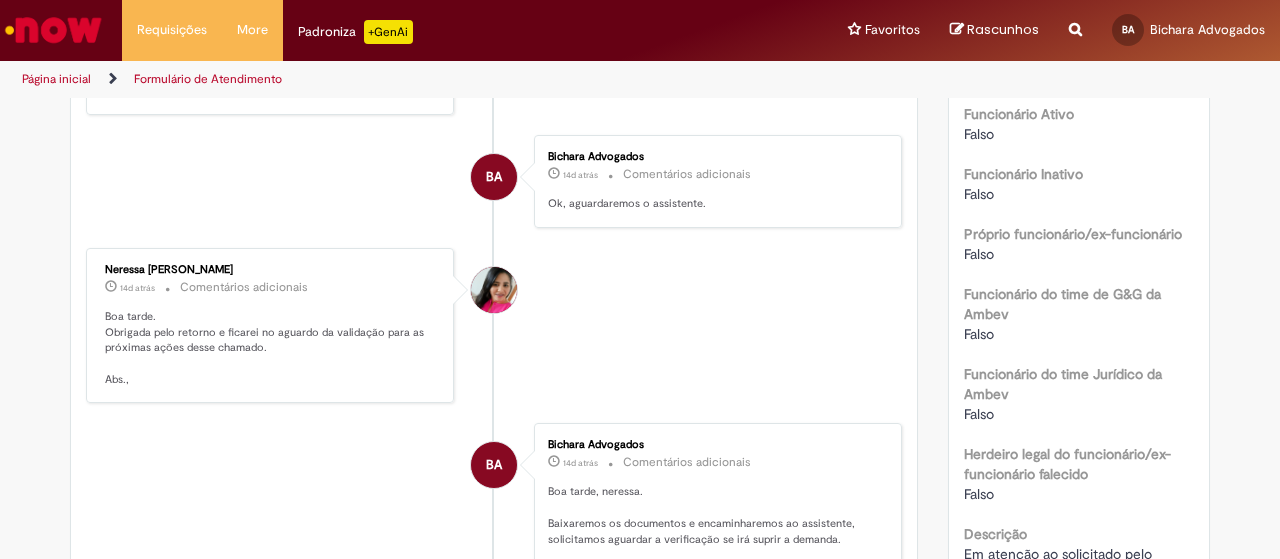 scroll, scrollTop: 414, scrollLeft: 0, axis: vertical 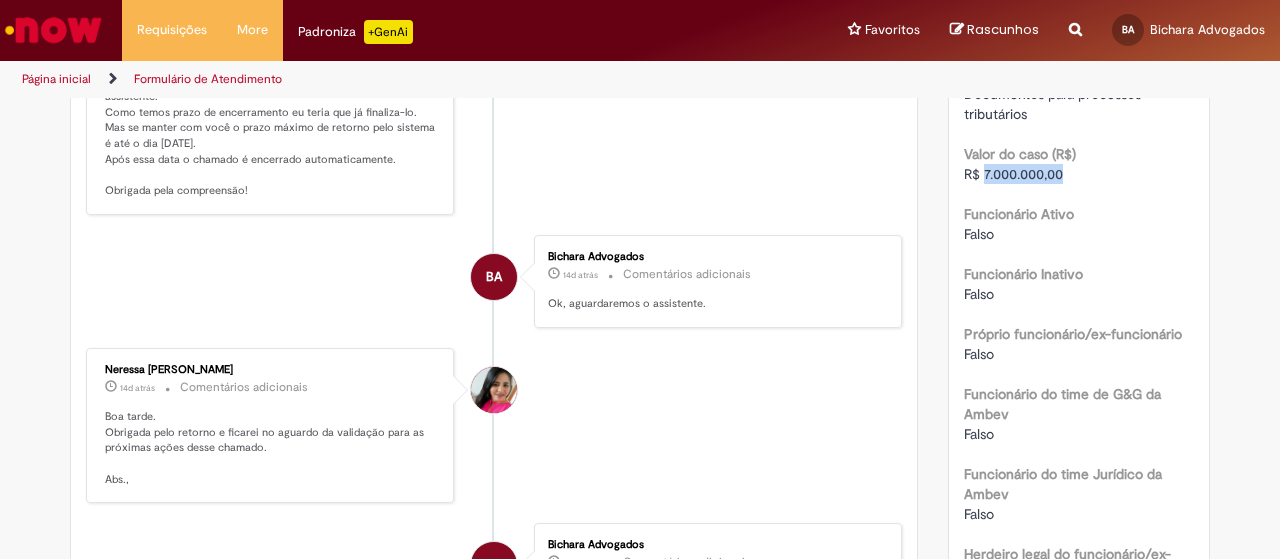 drag, startPoint x: 1065, startPoint y: 172, endPoint x: 976, endPoint y: 183, distance: 89.6772 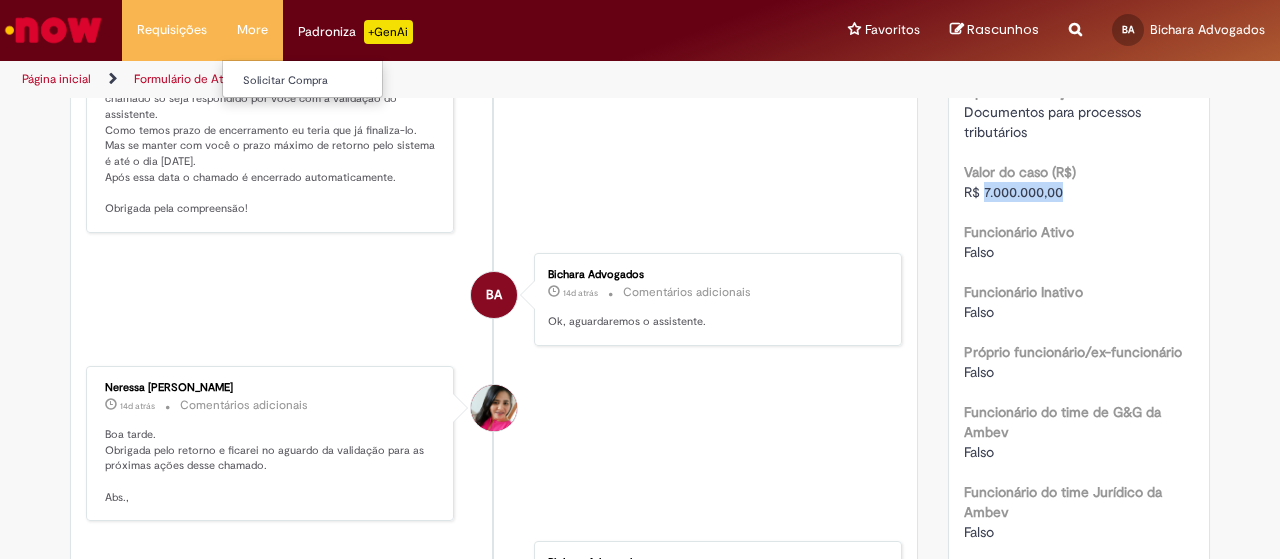 scroll, scrollTop: 414, scrollLeft: 0, axis: vertical 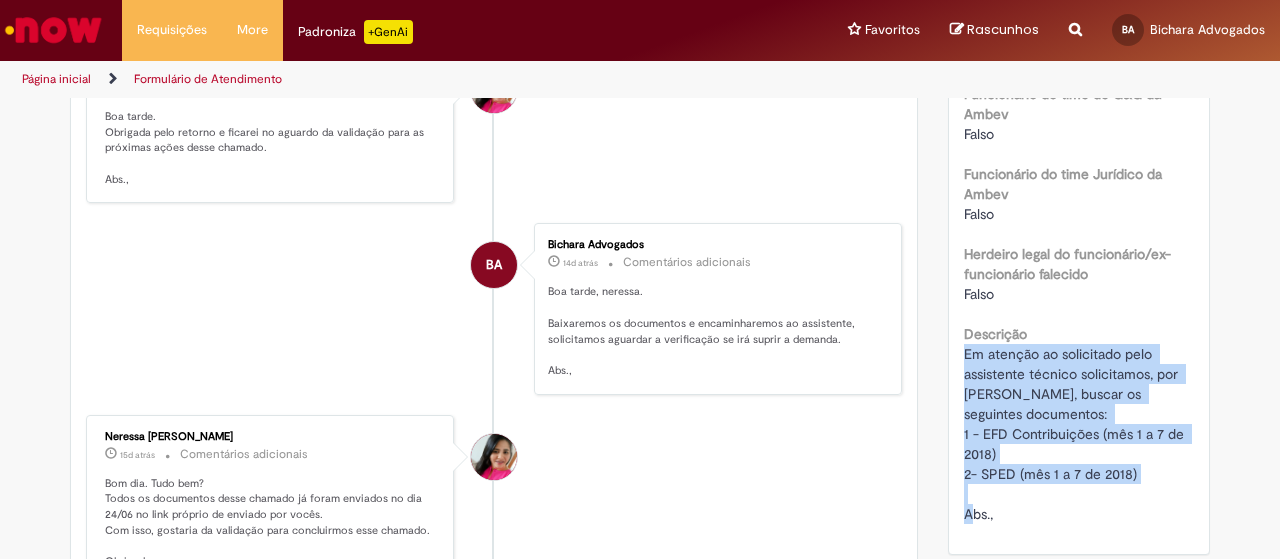 drag, startPoint x: 953, startPoint y: 354, endPoint x: 1037, endPoint y: 514, distance: 180.70972 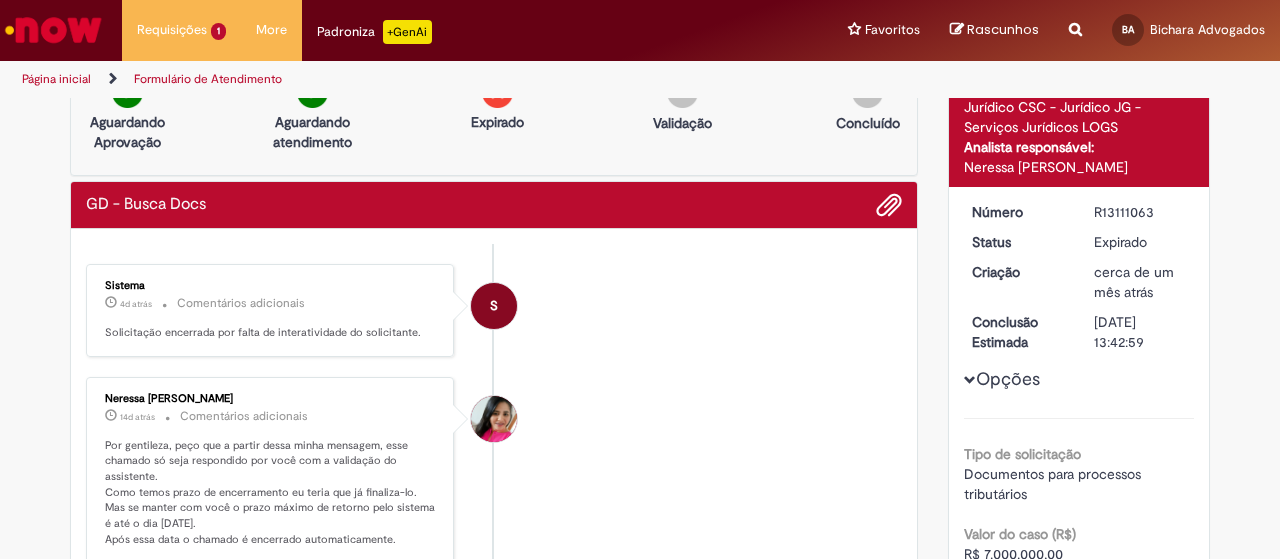 scroll, scrollTop: 0, scrollLeft: 0, axis: both 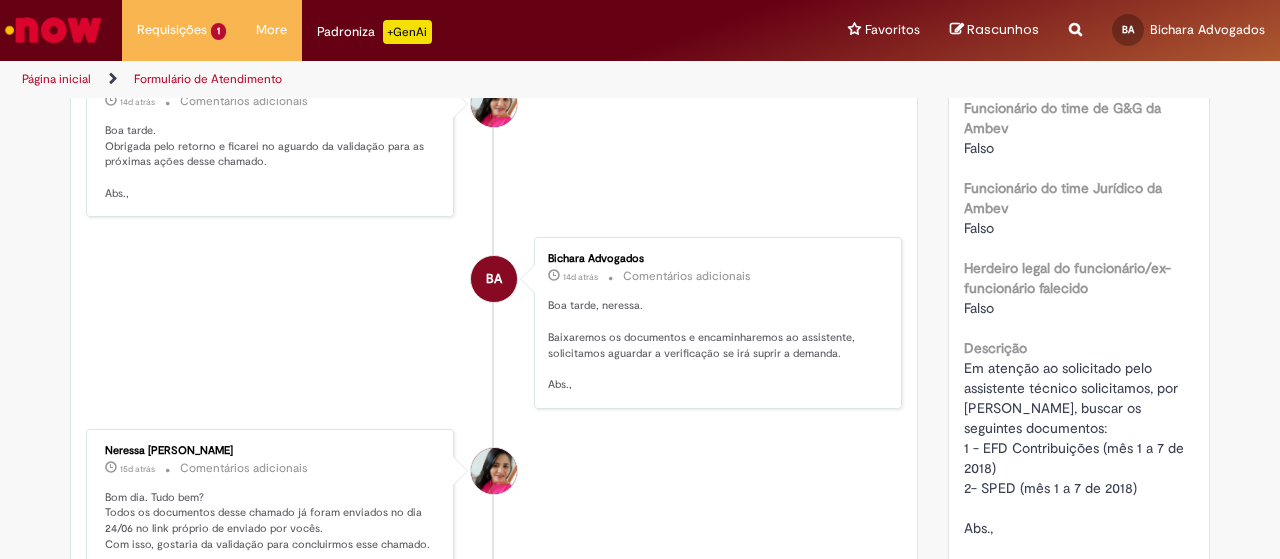 click on "Herdeiro legal do funcionário/ex-funcionário falecido" at bounding box center [1079, 278] 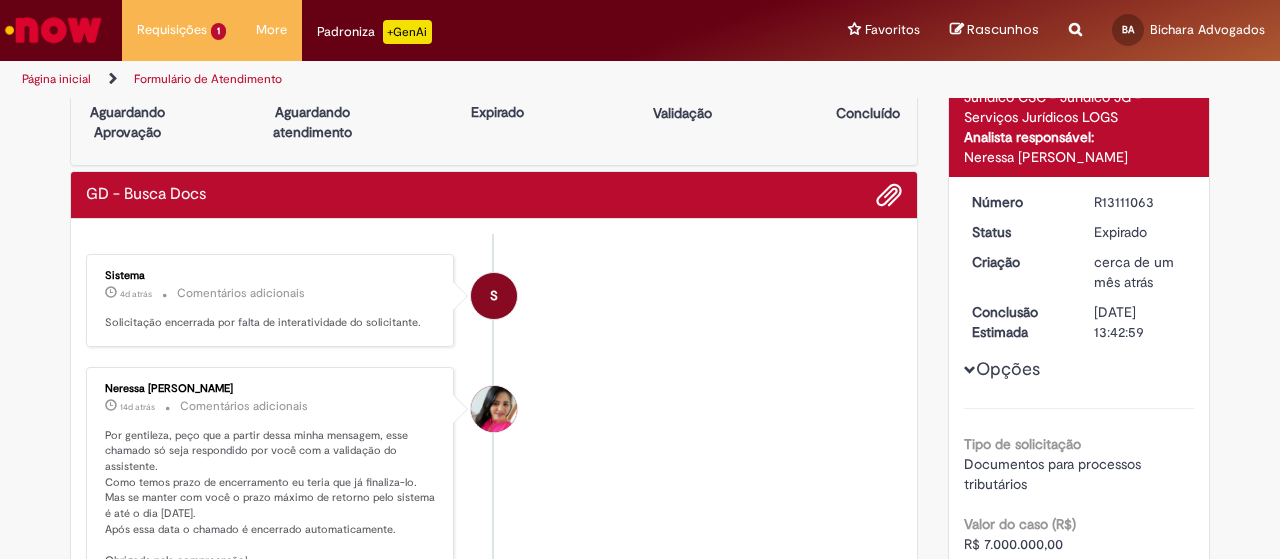 scroll, scrollTop: 0, scrollLeft: 0, axis: both 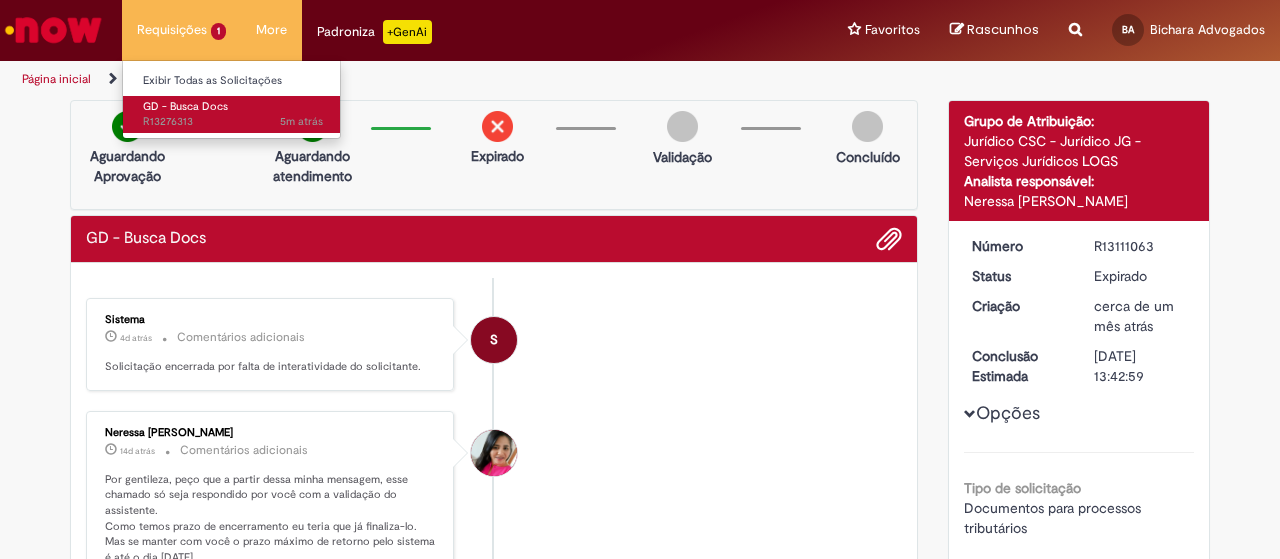 click on "GD - Busca Docs
5m atrás 5 minutos atrás  R13276313" at bounding box center [233, 114] 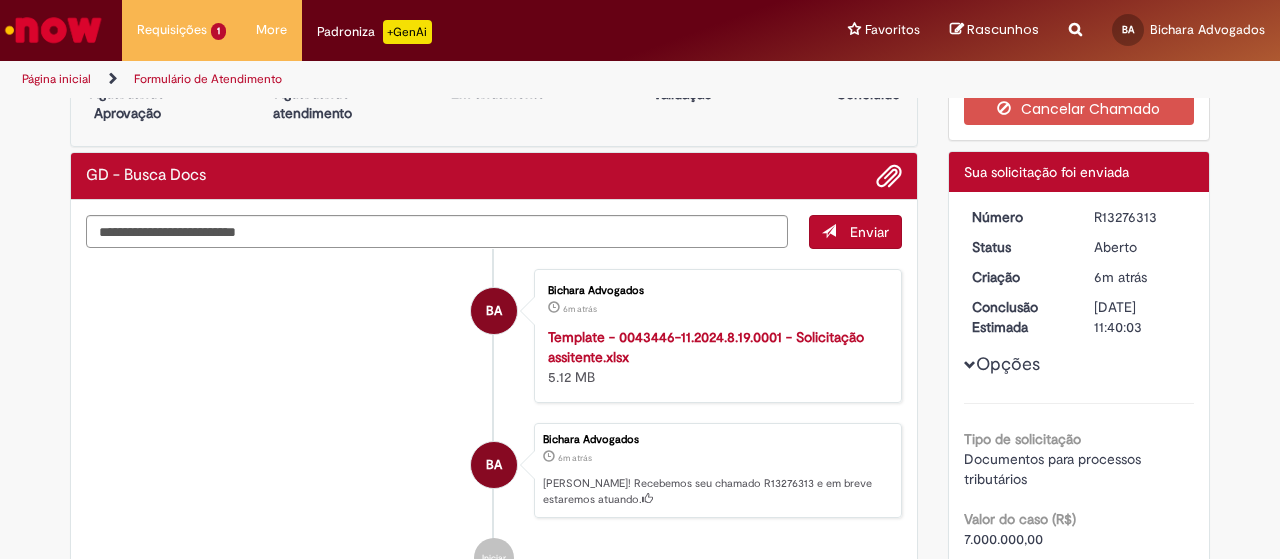 scroll, scrollTop: 0, scrollLeft: 0, axis: both 